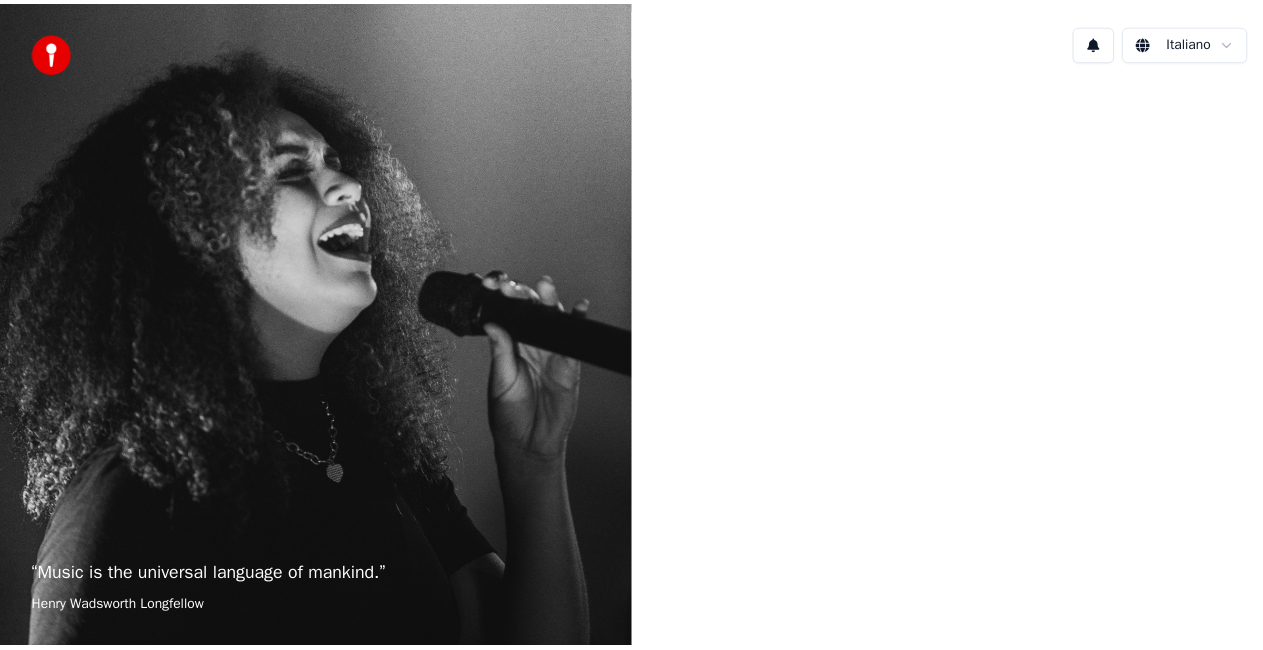 scroll, scrollTop: 0, scrollLeft: 0, axis: both 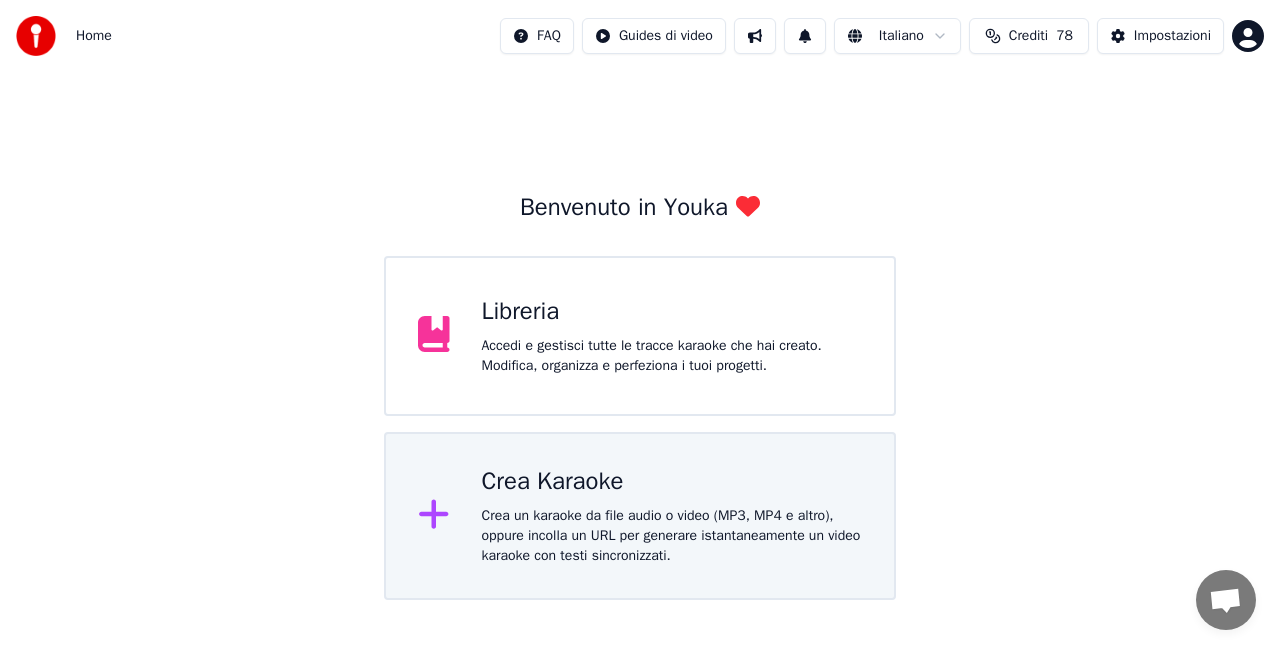 click on "Crea Karaoke Crea un karaoke da file audio o video (MP3, MP4 e altro), oppure incolla un URL per generare istantaneamente un video karaoke con testi sincronizzati." at bounding box center [640, 516] 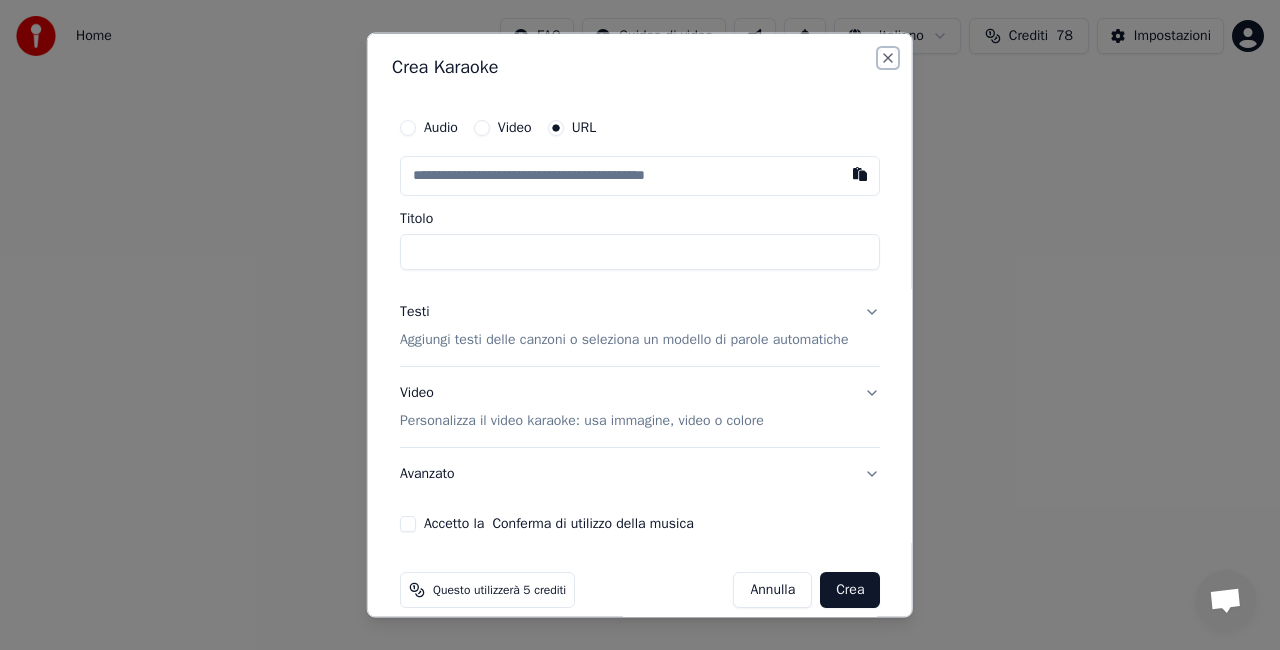 click on "Close" at bounding box center [888, 58] 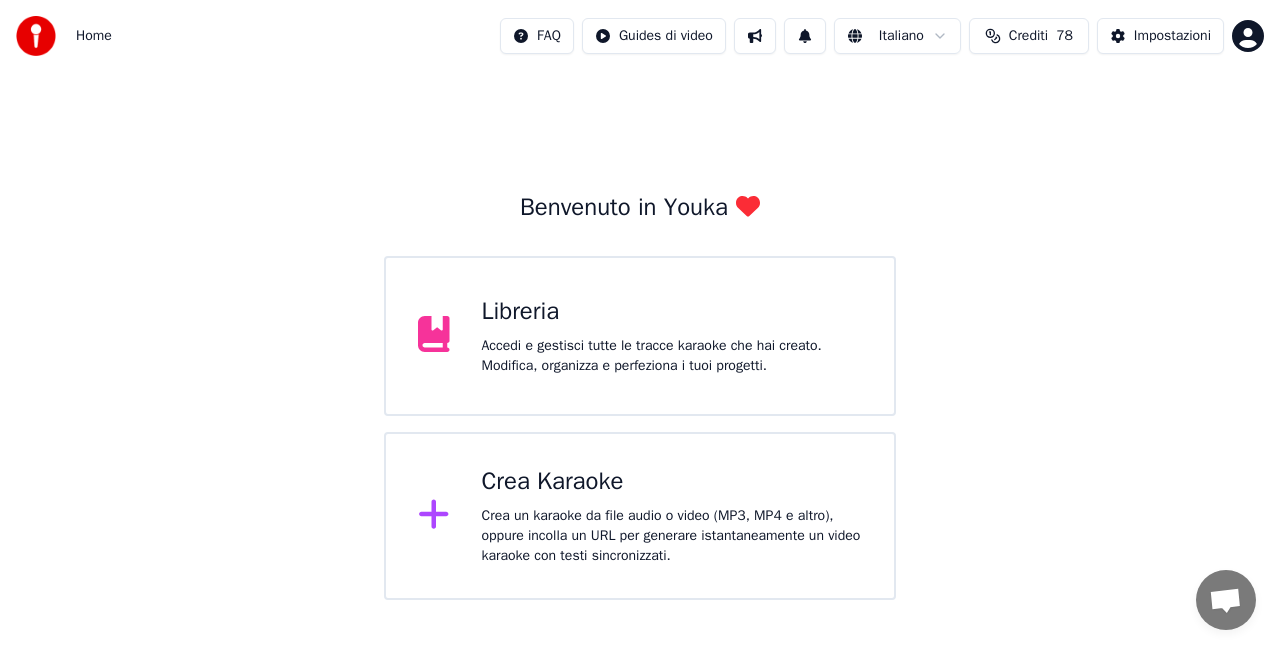 click on "Libreria" at bounding box center [672, 312] 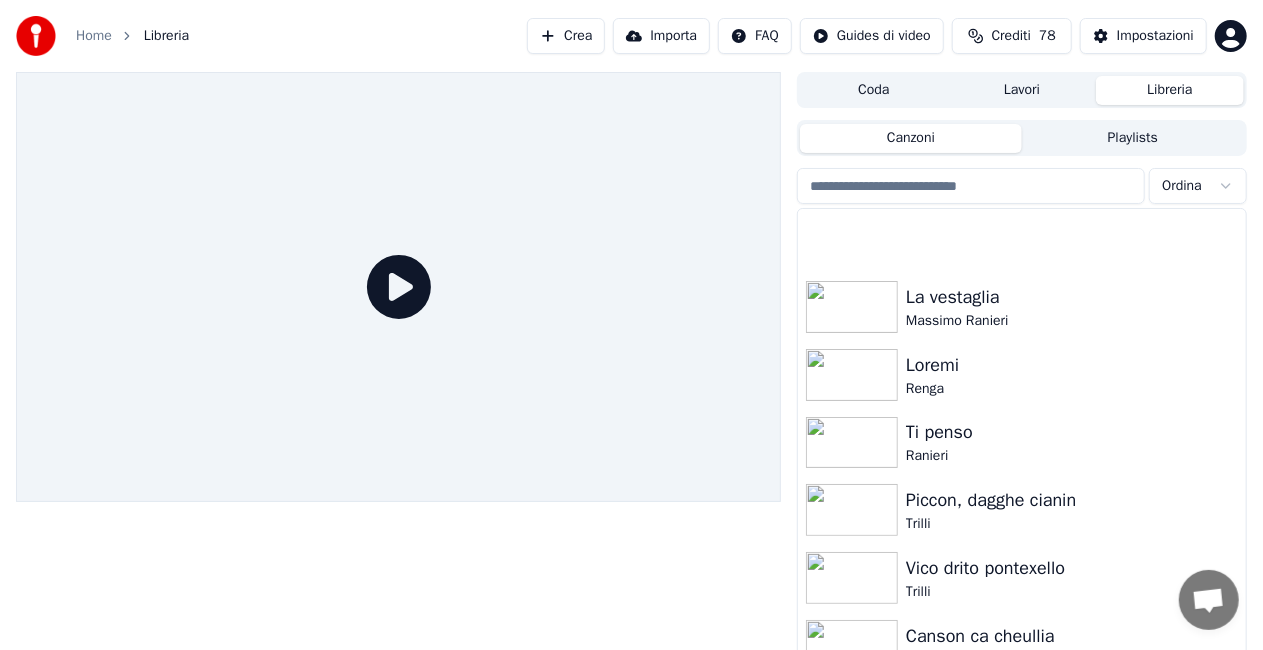 scroll, scrollTop: 27051, scrollLeft: 0, axis: vertical 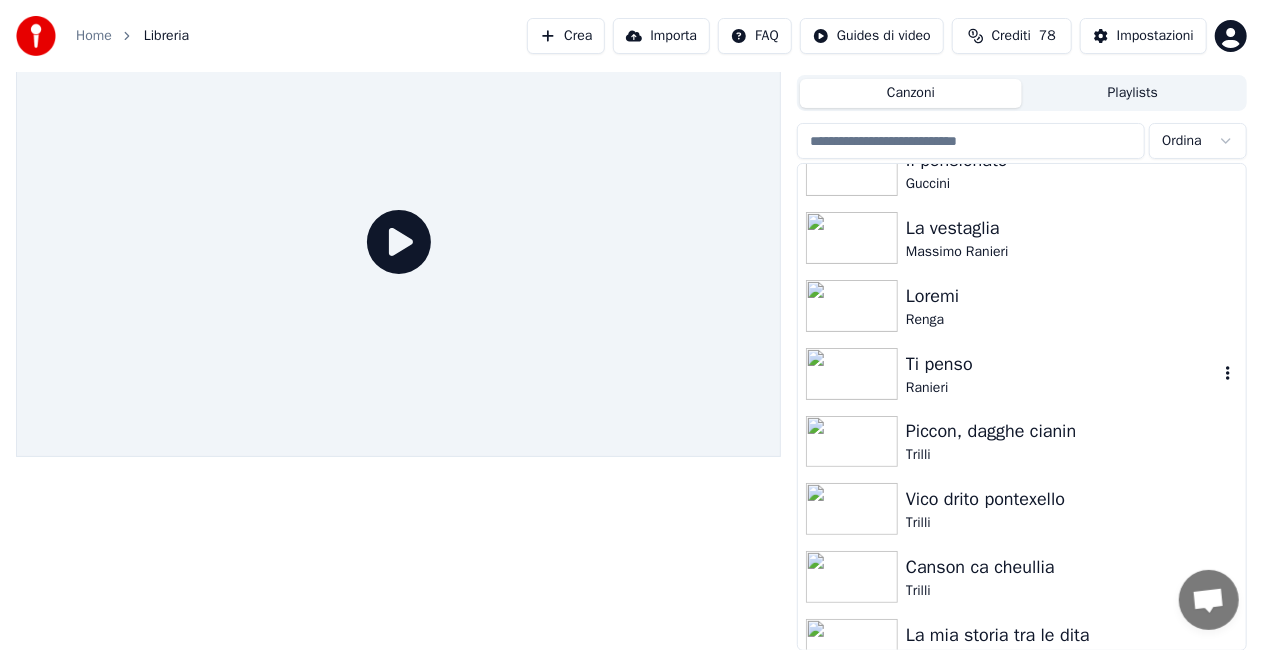 click on "Ti penso" at bounding box center [1062, 364] 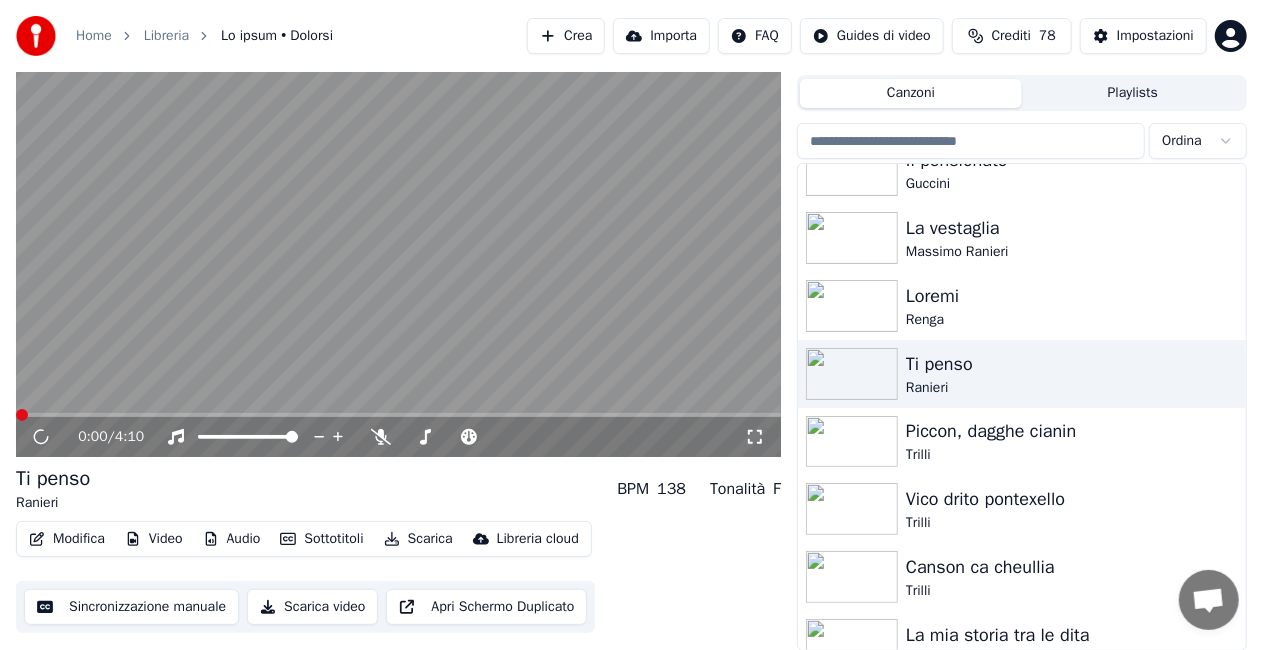 click at bounding box center [755, 437] 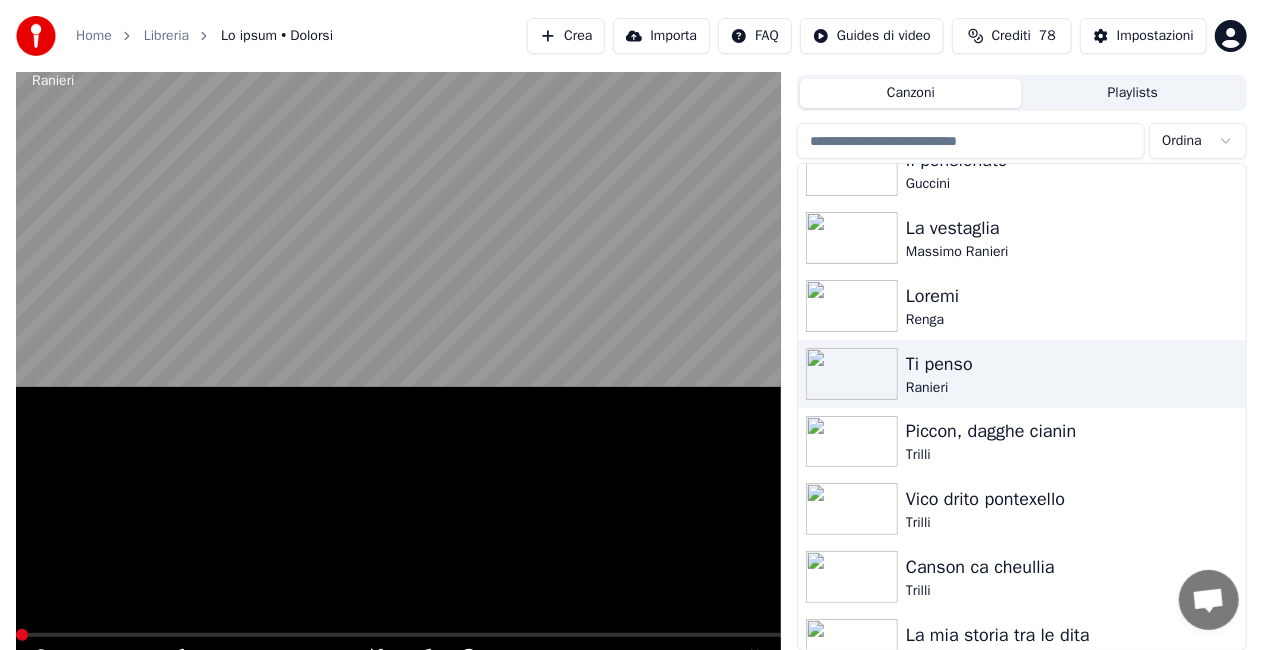 scroll, scrollTop: 28, scrollLeft: 0, axis: vertical 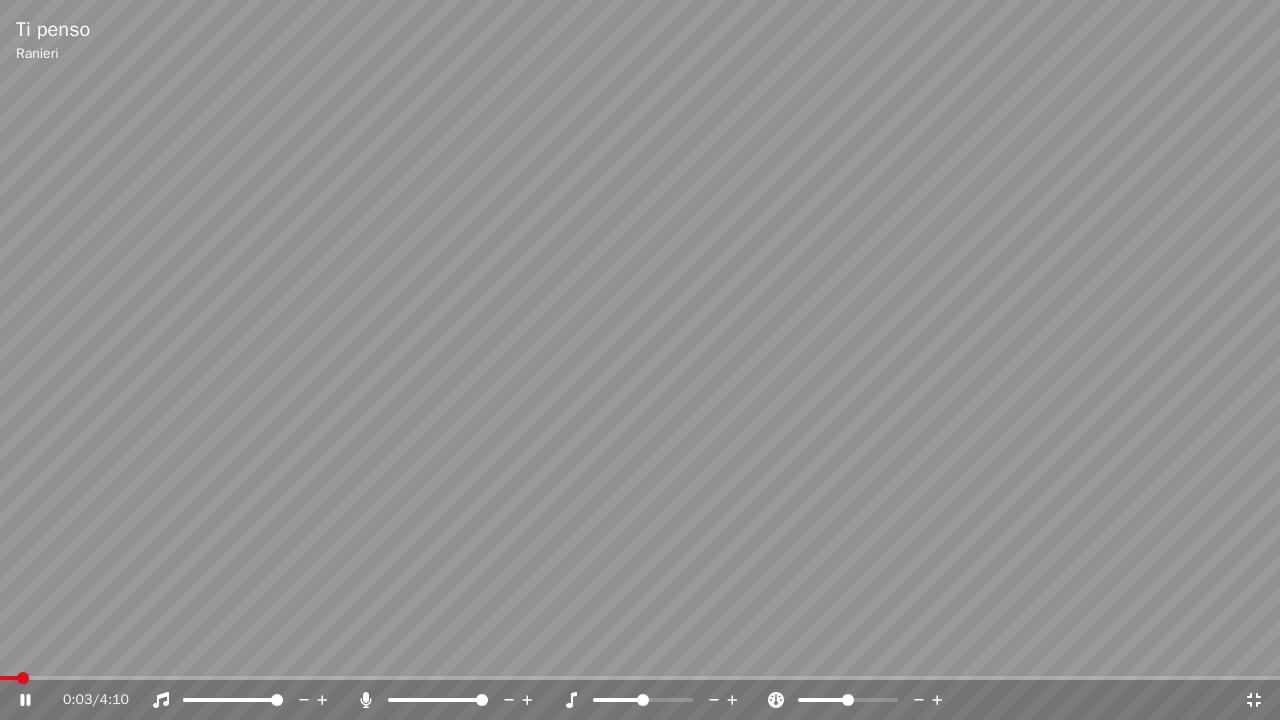 click at bounding box center (482, 700) 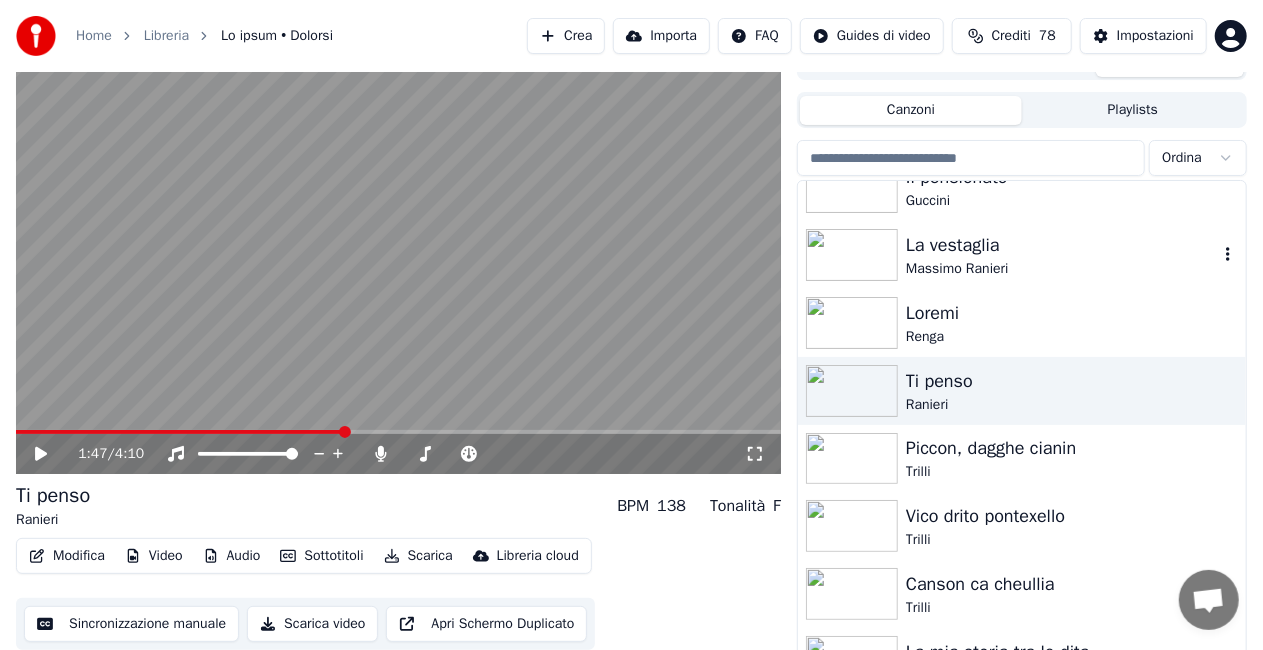 click on "Massimo Ranieri" at bounding box center (1062, 269) 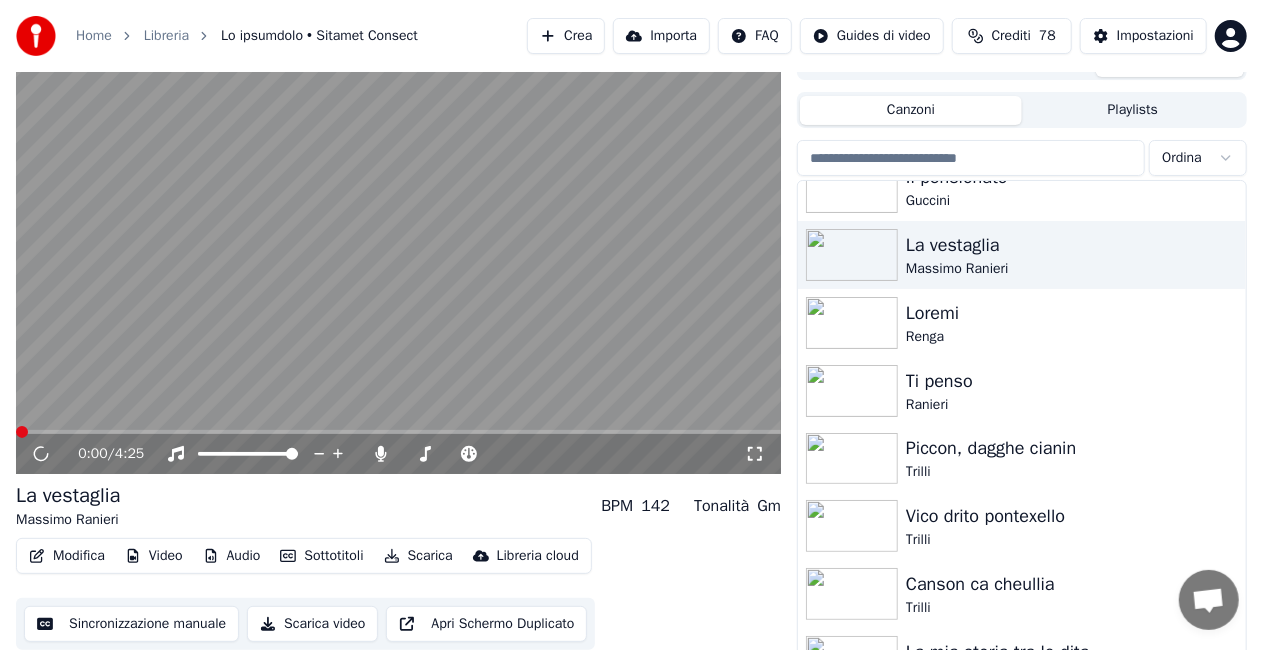 click at bounding box center (755, 454) 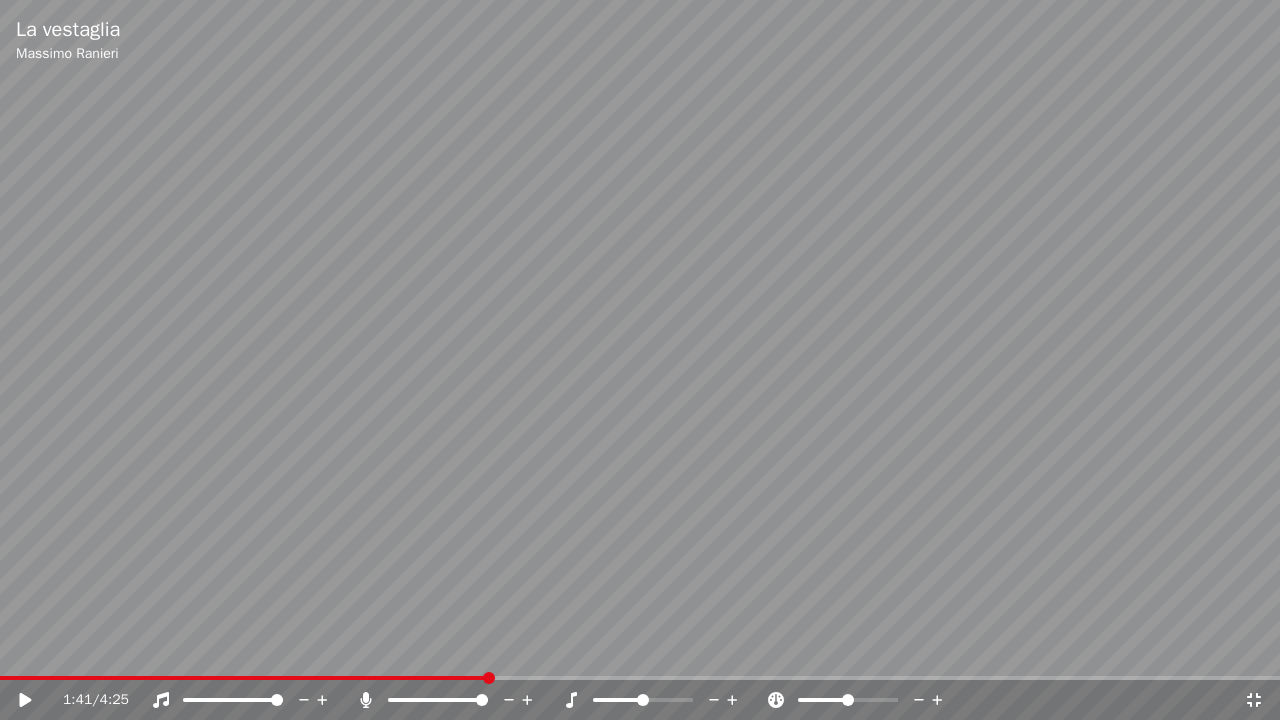 click on "7:29  /  5:22" at bounding box center (640, 700) 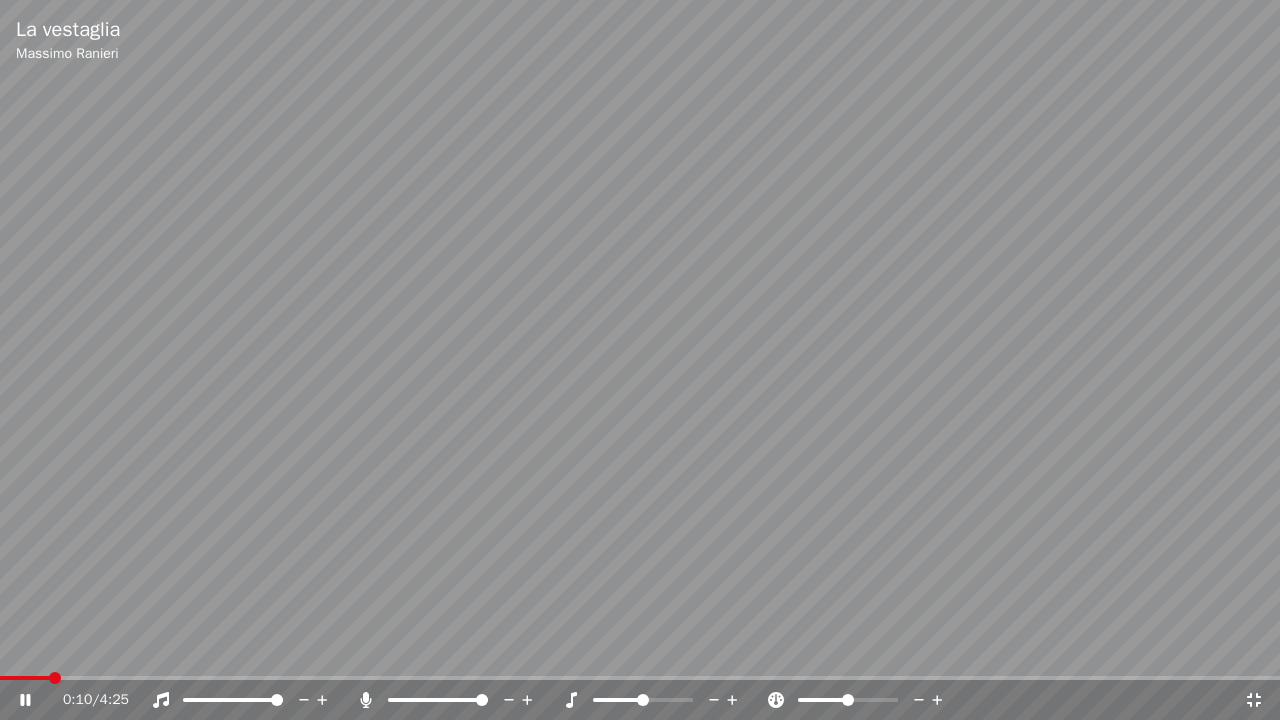 drag, startPoint x: 363, startPoint y: 699, endPoint x: 441, endPoint y: 630, distance: 104.13933 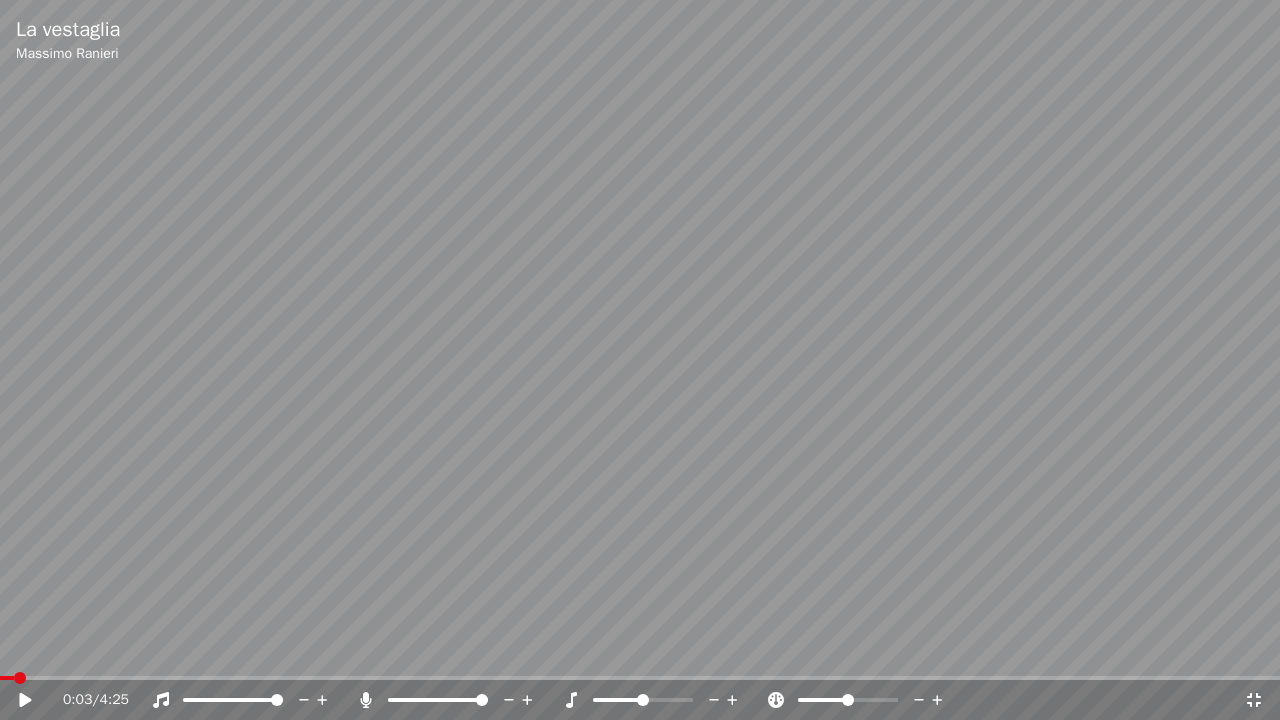 click at bounding box center (7, 678) 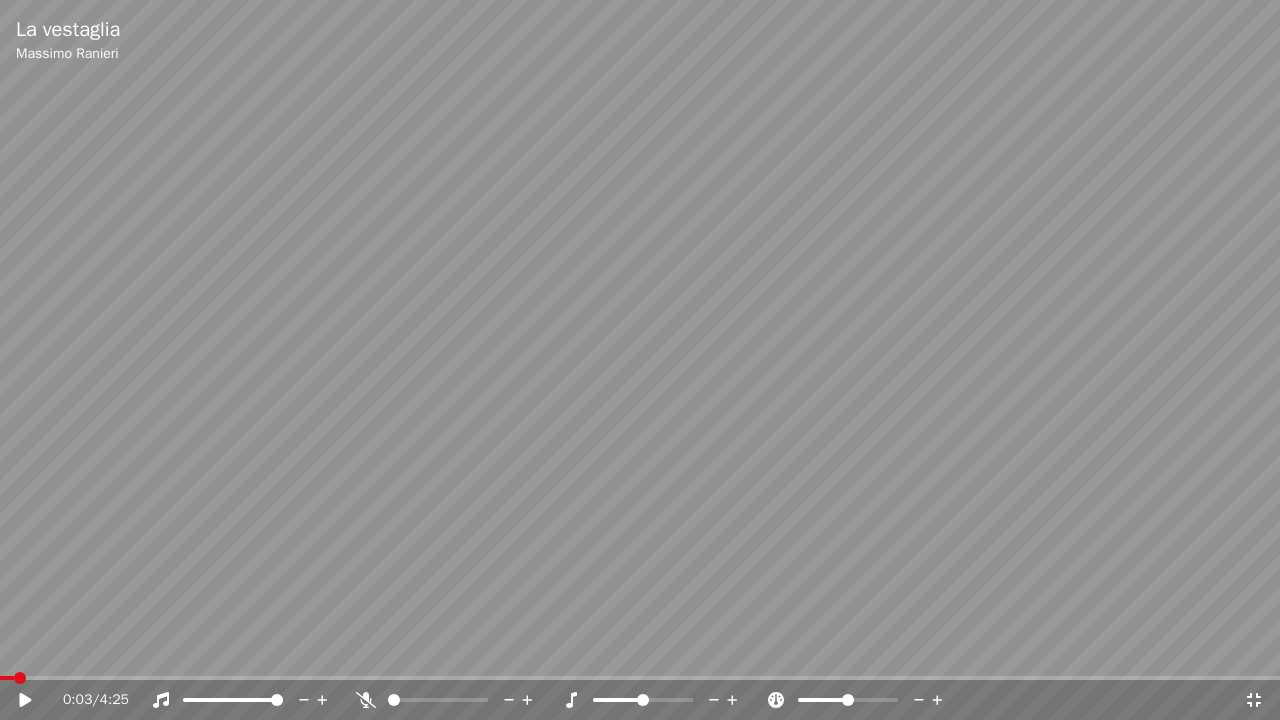 drag, startPoint x: 1273, startPoint y: 166, endPoint x: 1279, endPoint y: 146, distance: 20.880613 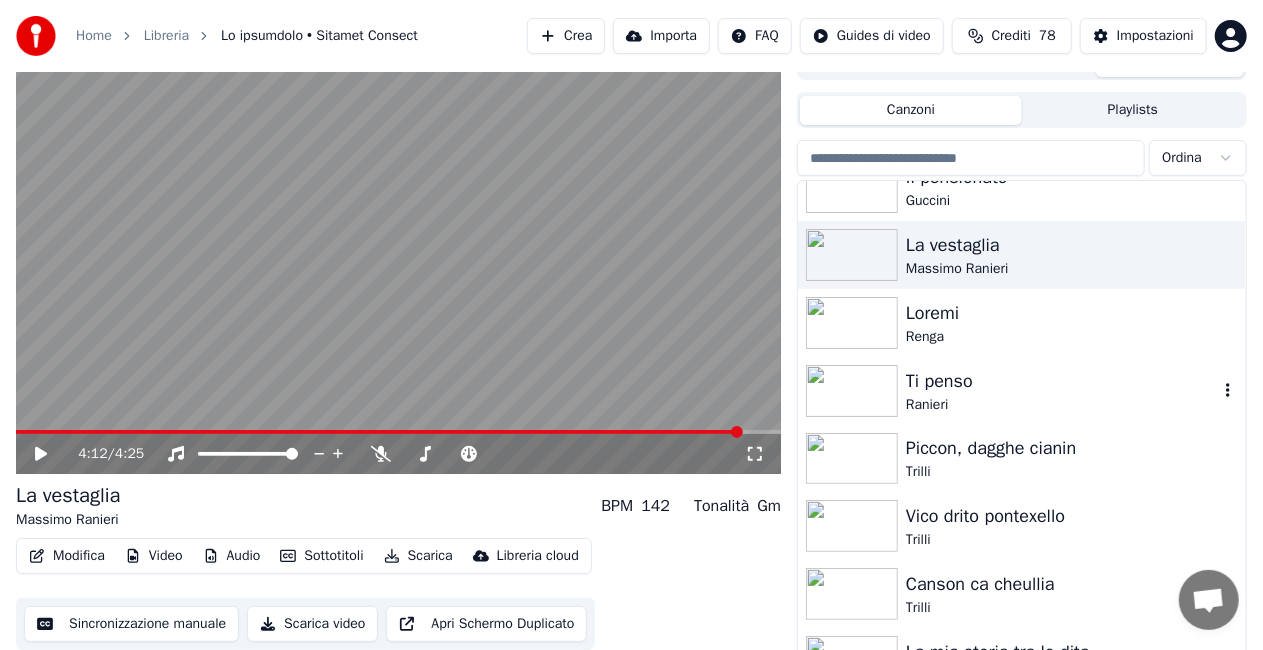 click on "Ti penso" at bounding box center [1062, 381] 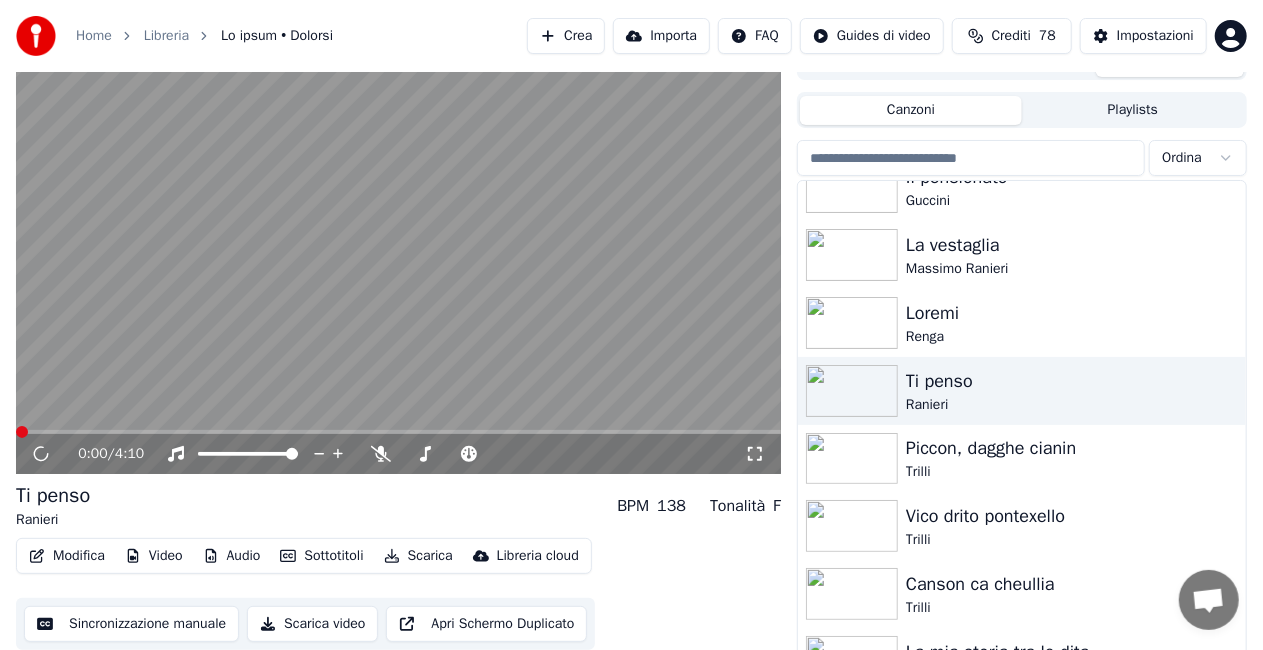 click at bounding box center (755, 454) 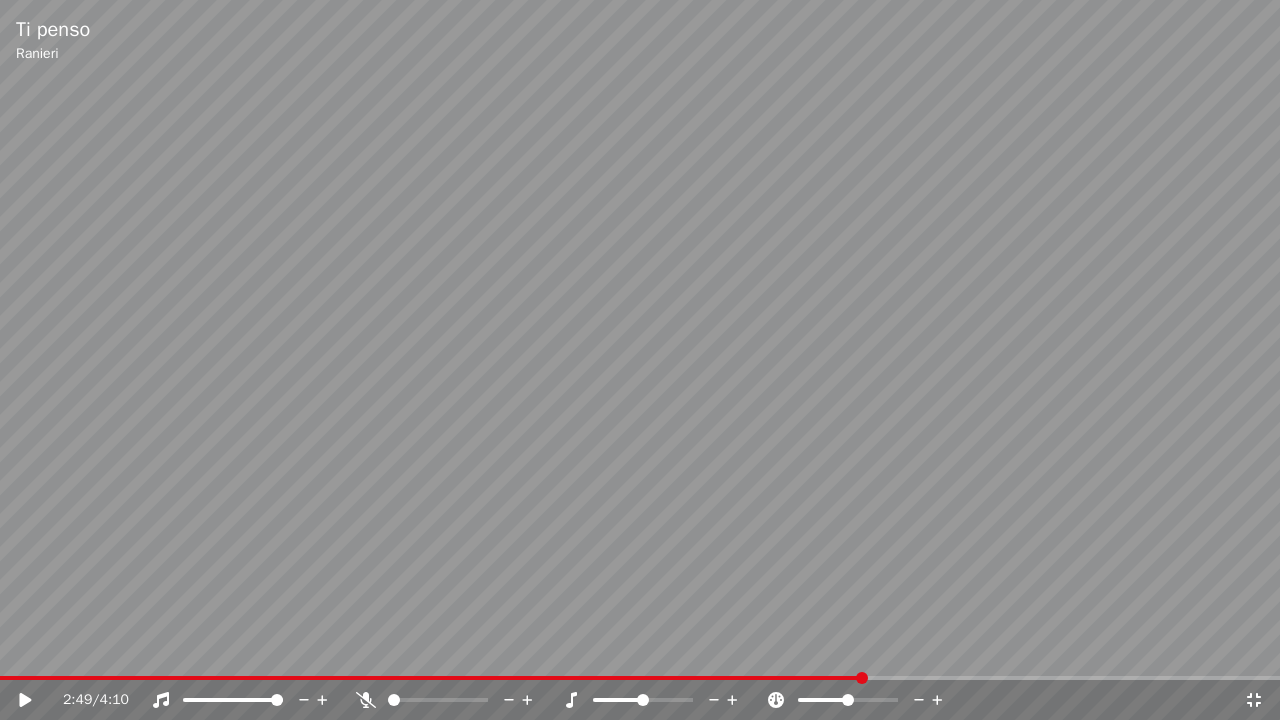 click at bounding box center (640, 360) 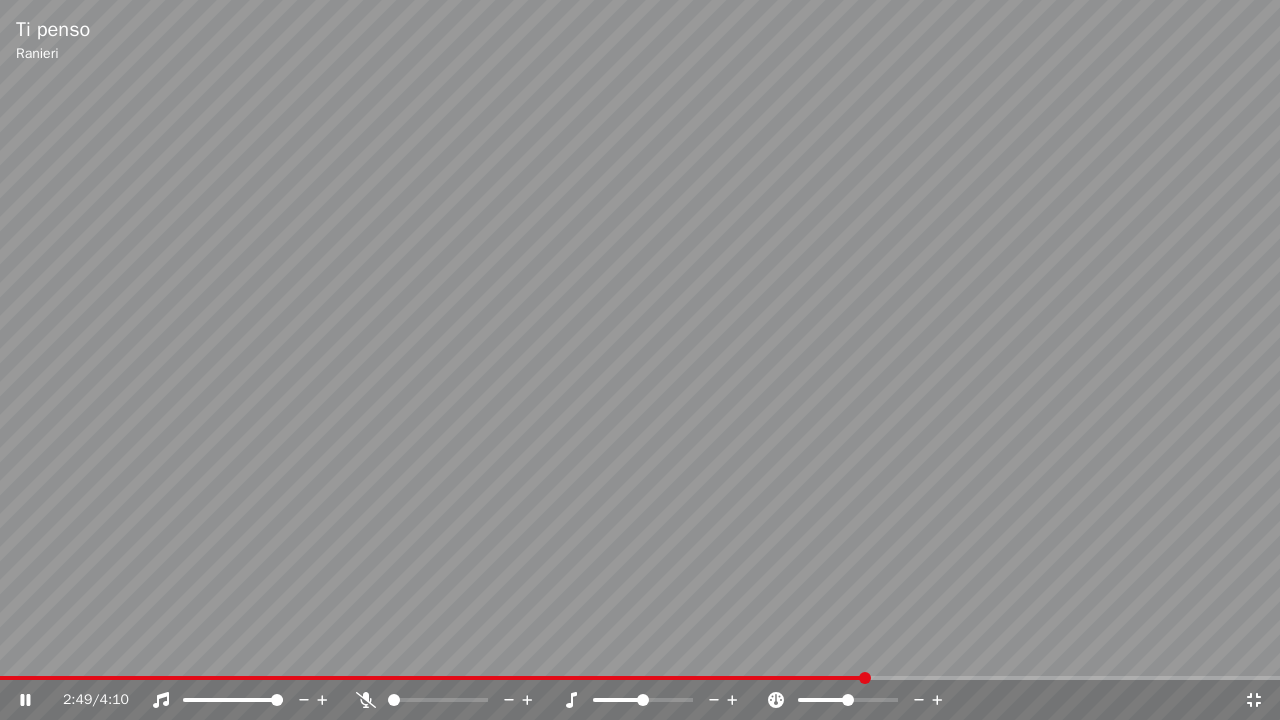 click at bounding box center (640, 360) 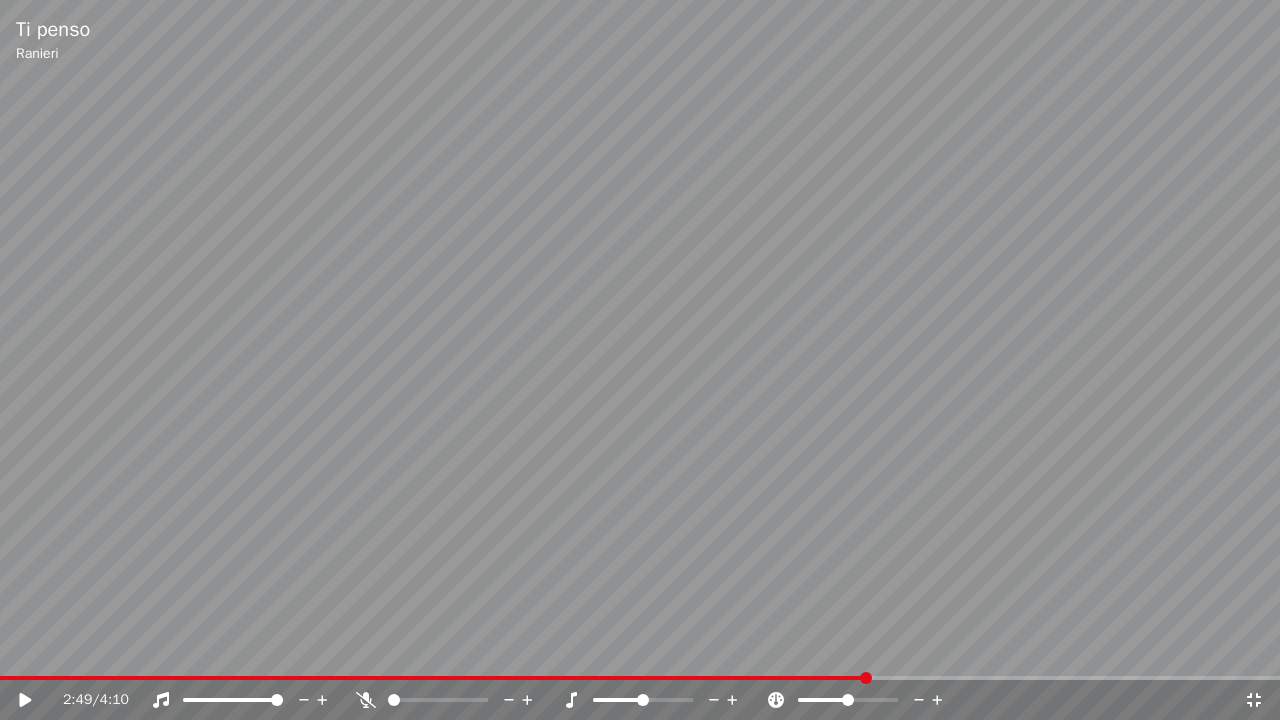 click at bounding box center (640, 360) 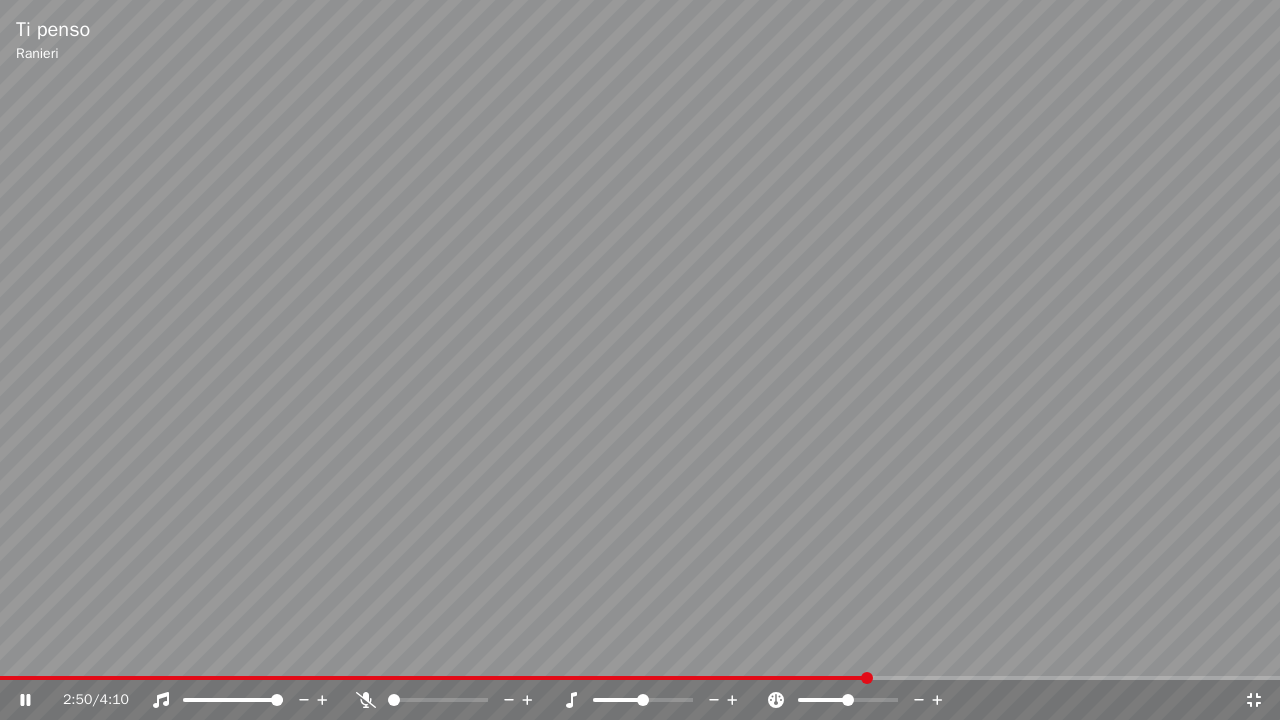 click at bounding box center [640, 360] 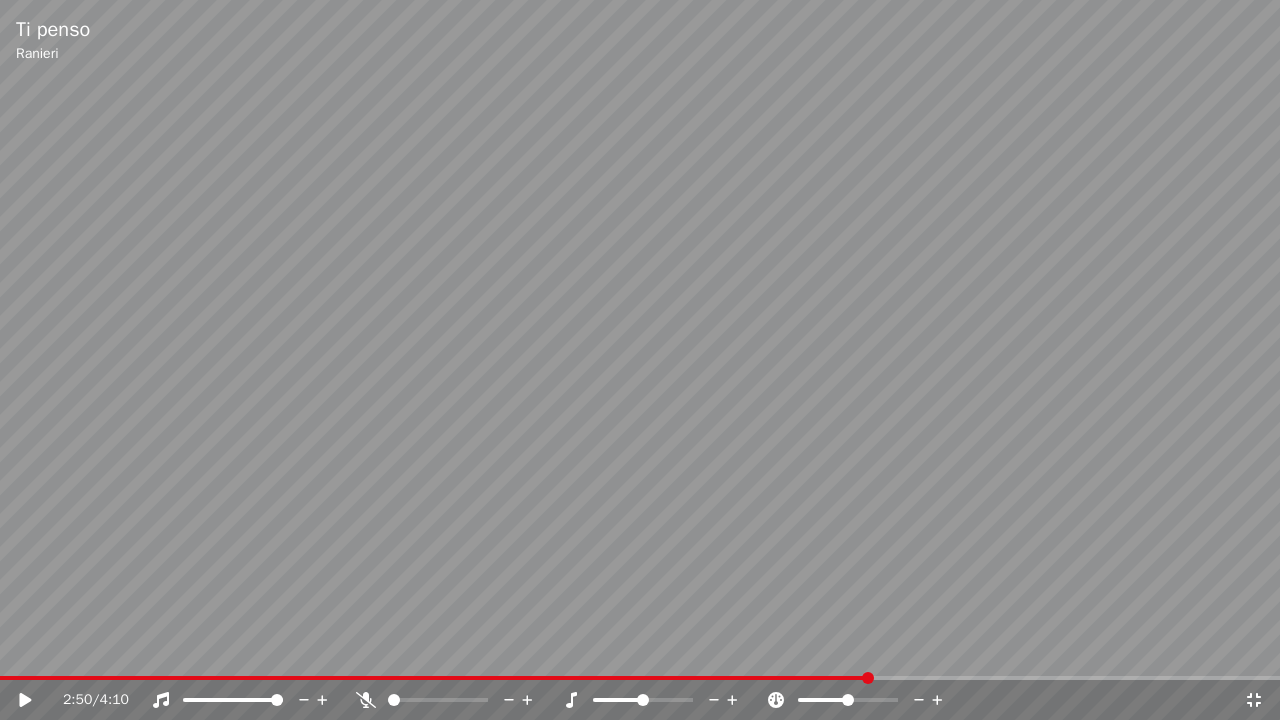 click on "5:95  /  7:23" at bounding box center (640, 700) 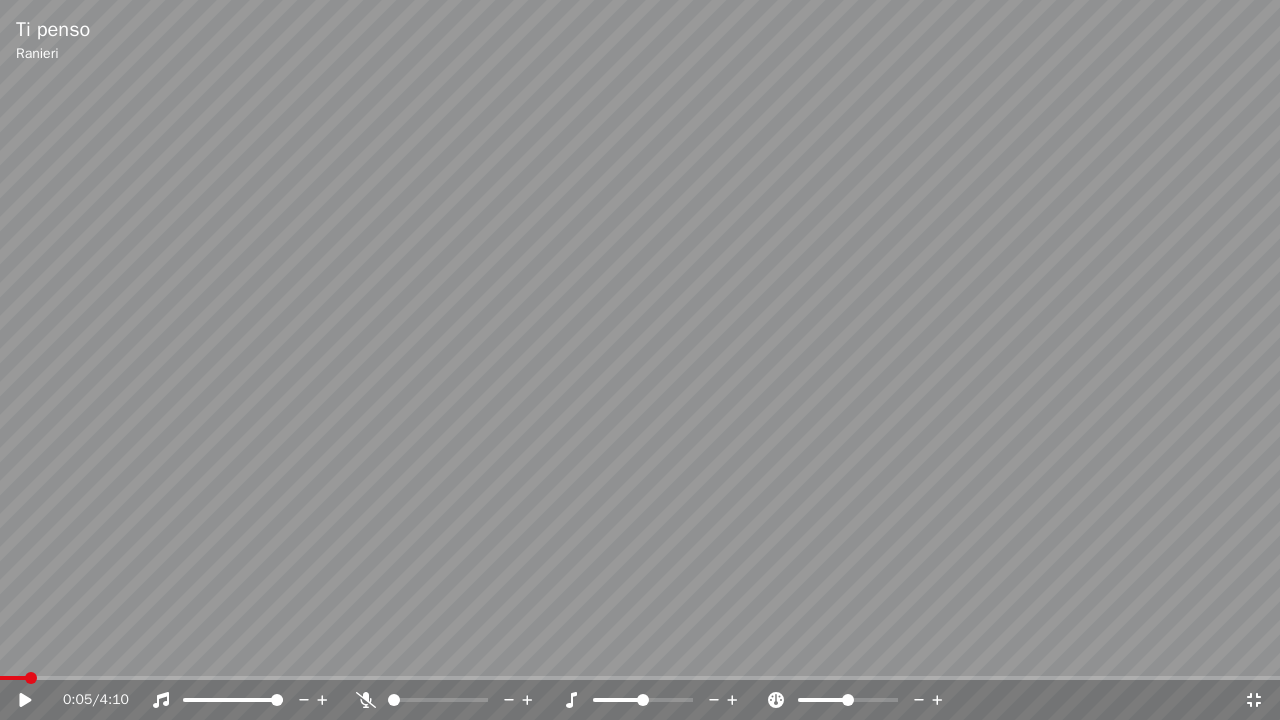 click at bounding box center [13, 678] 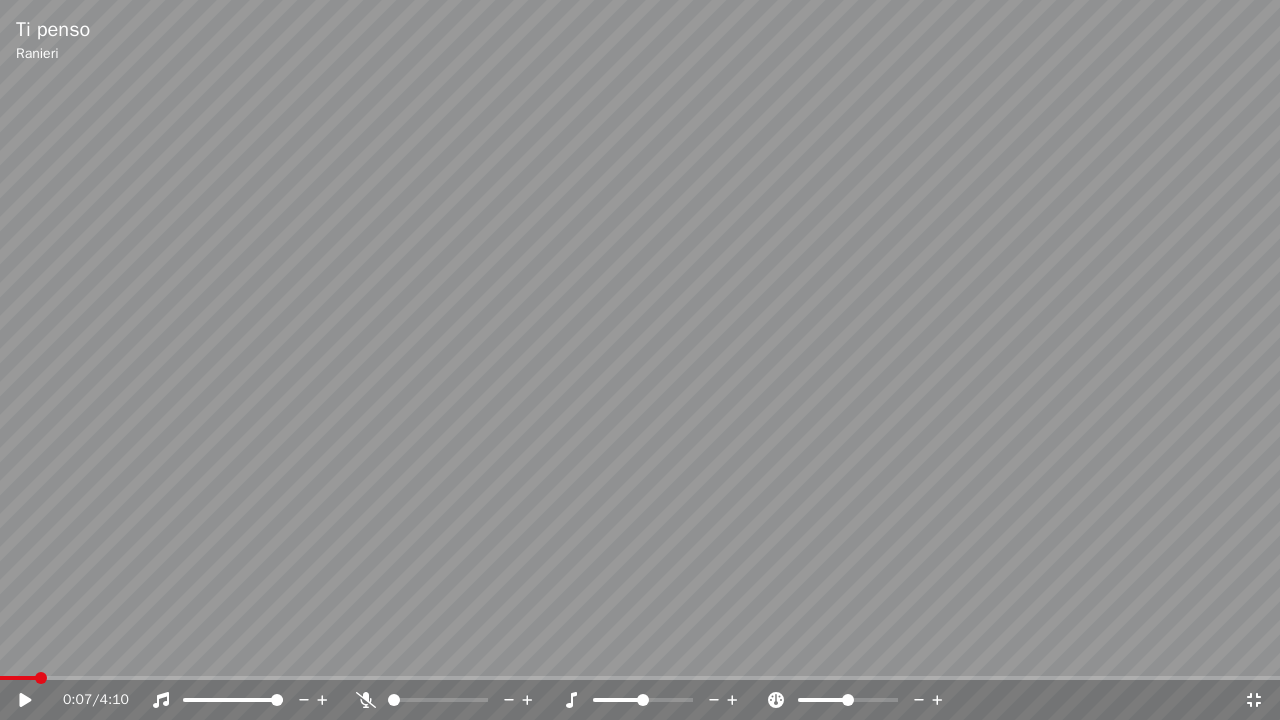 click at bounding box center (18, 678) 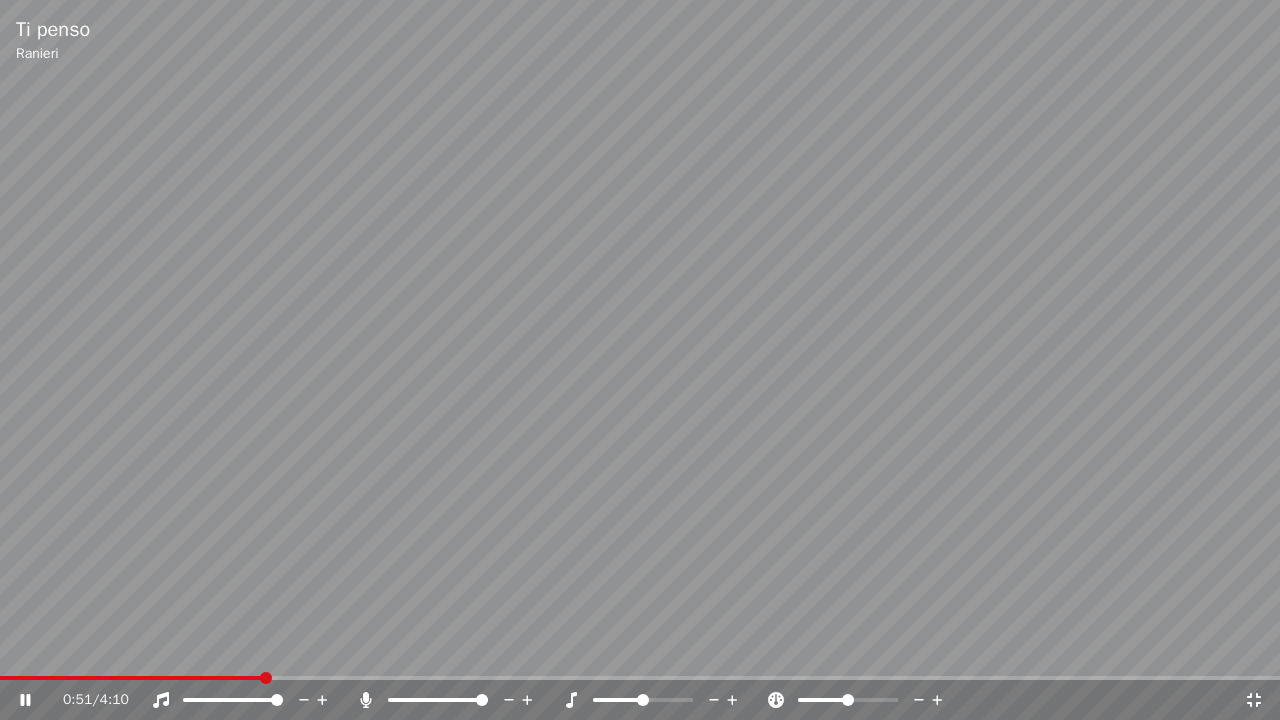 click at bounding box center (640, 360) 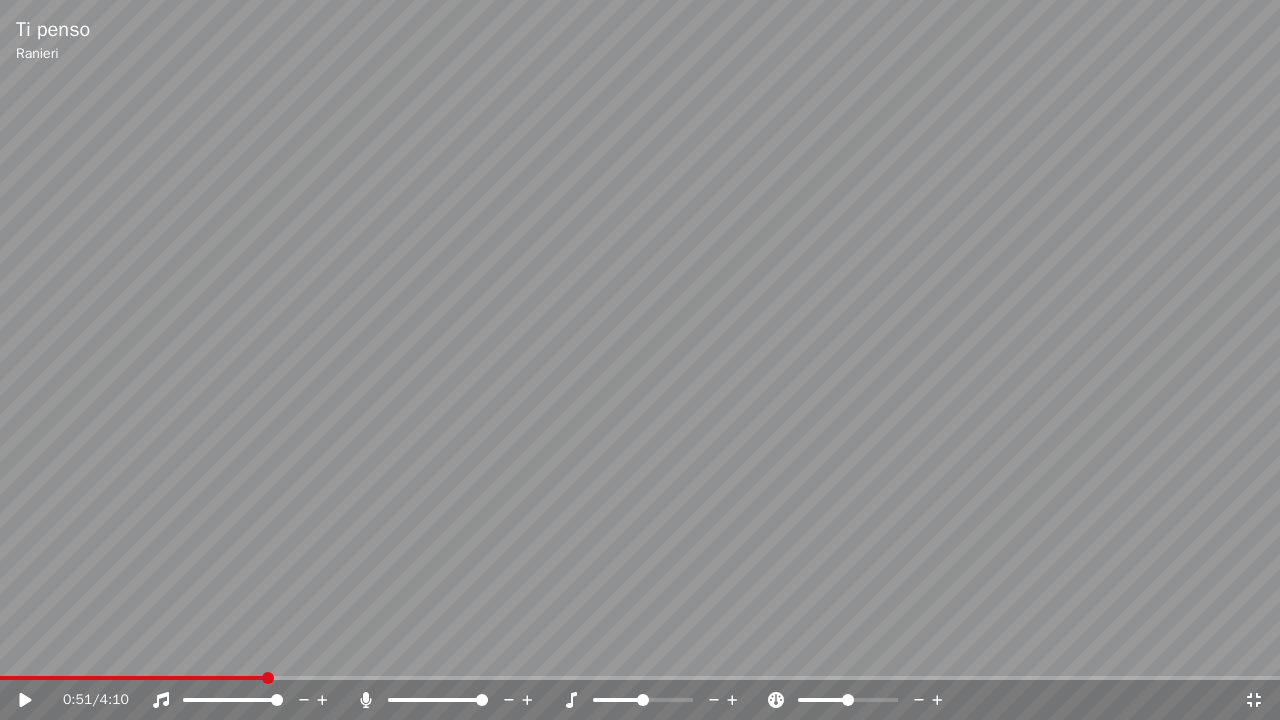 click on "1:58  /  6:47" at bounding box center [640, 700] 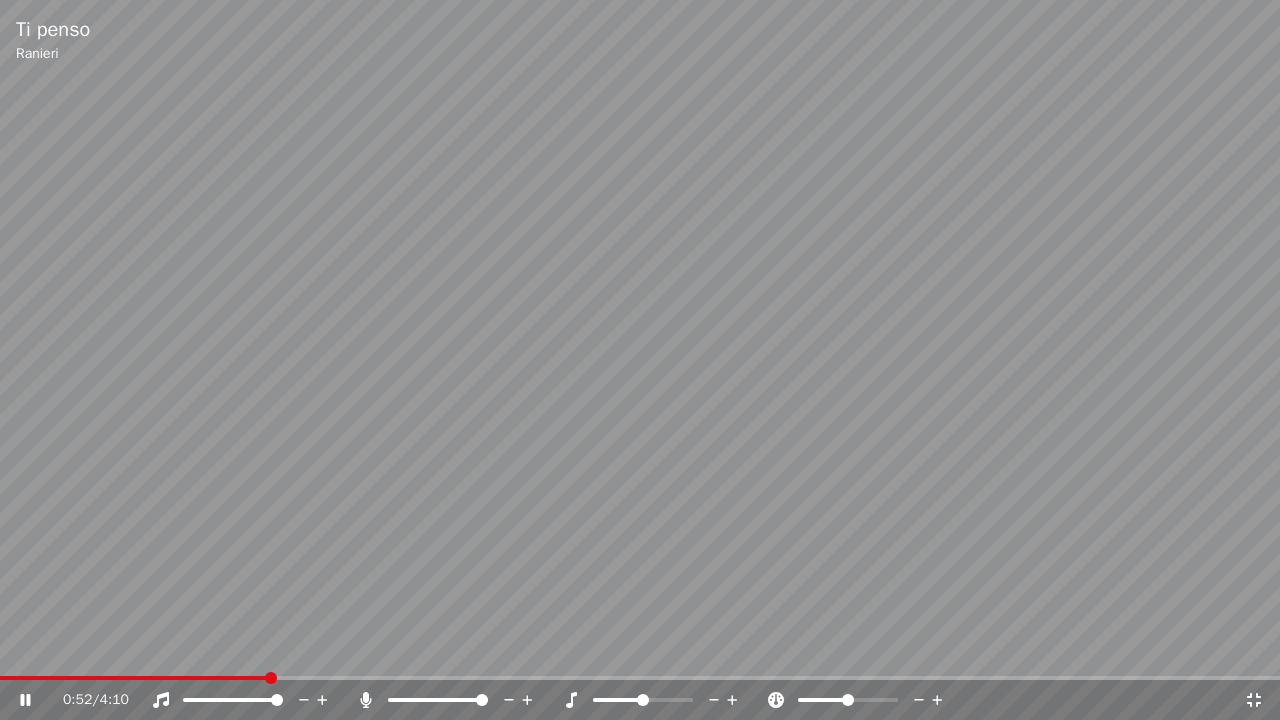 click on "5:21  /  9:62" at bounding box center (640, 700) 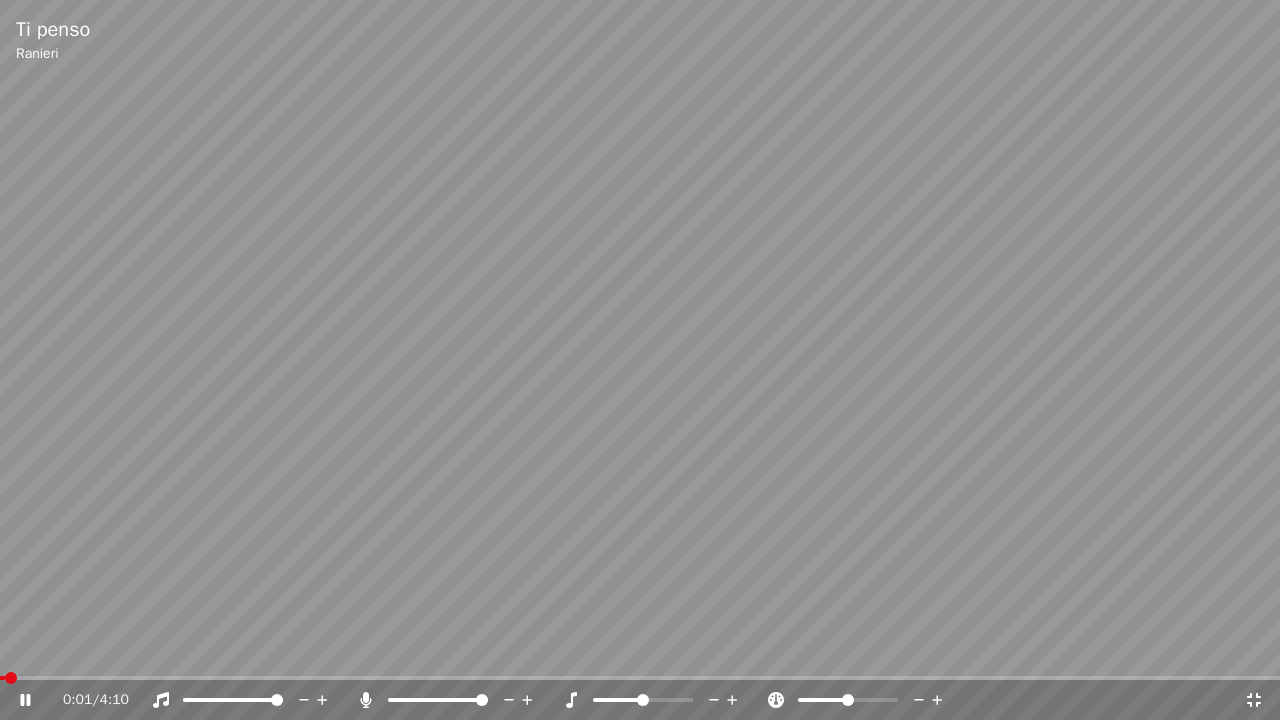 click at bounding box center [2, 678] 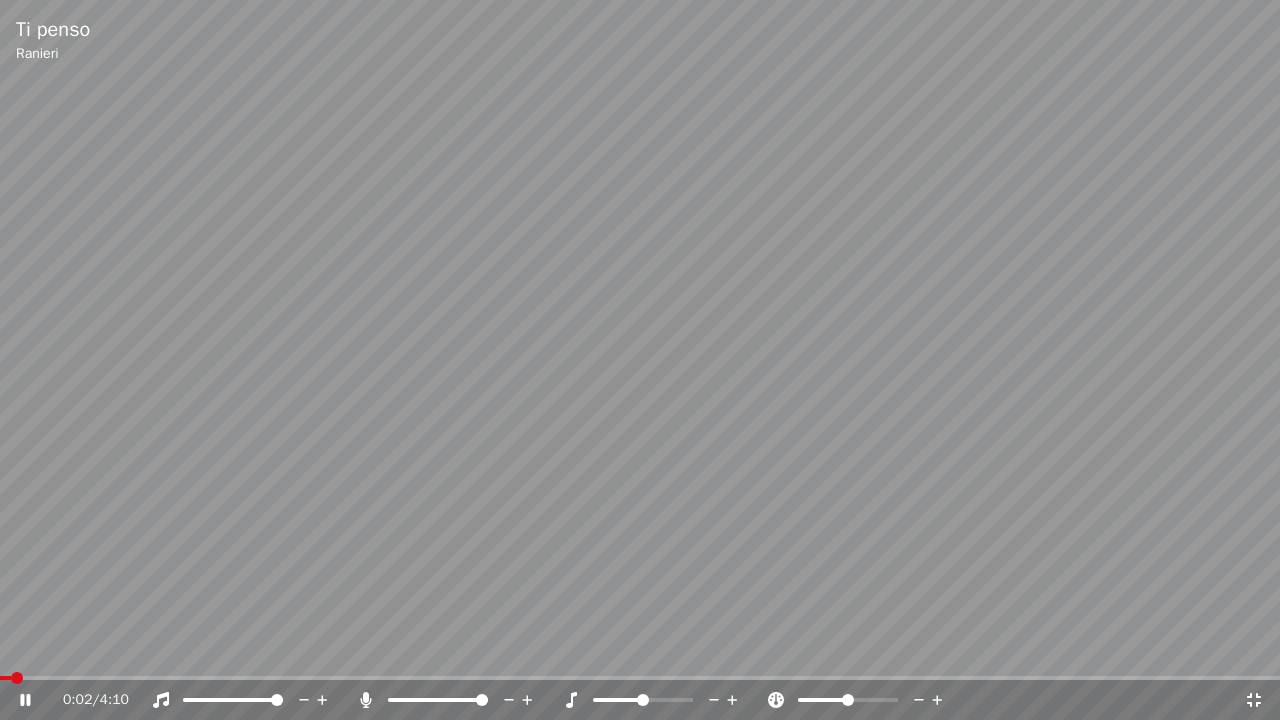 click at bounding box center (456, 700) 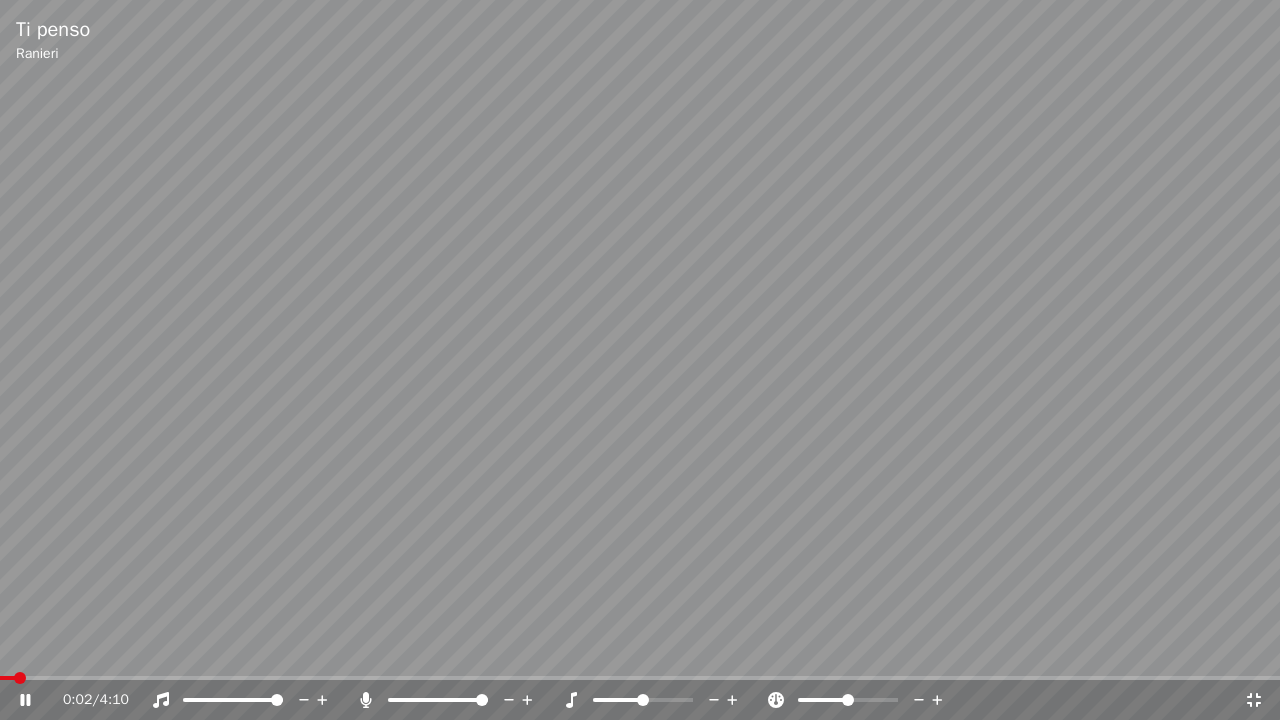 click at bounding box center [365, 700] 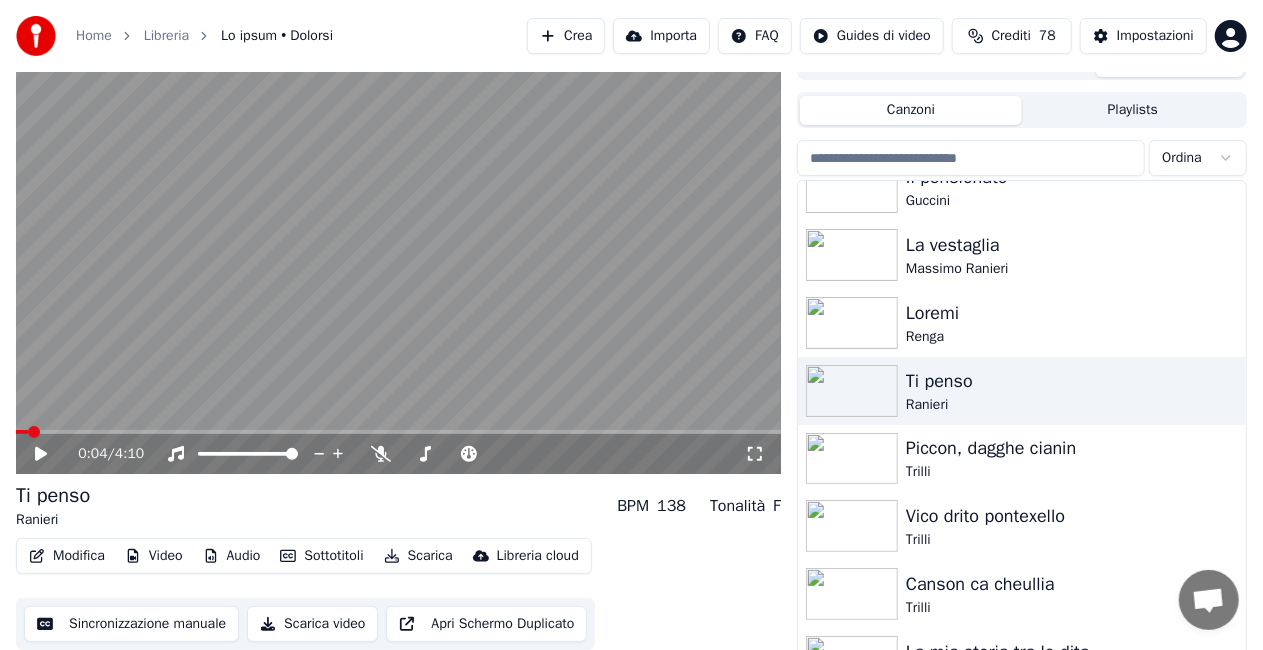 click at bounding box center [22, 432] 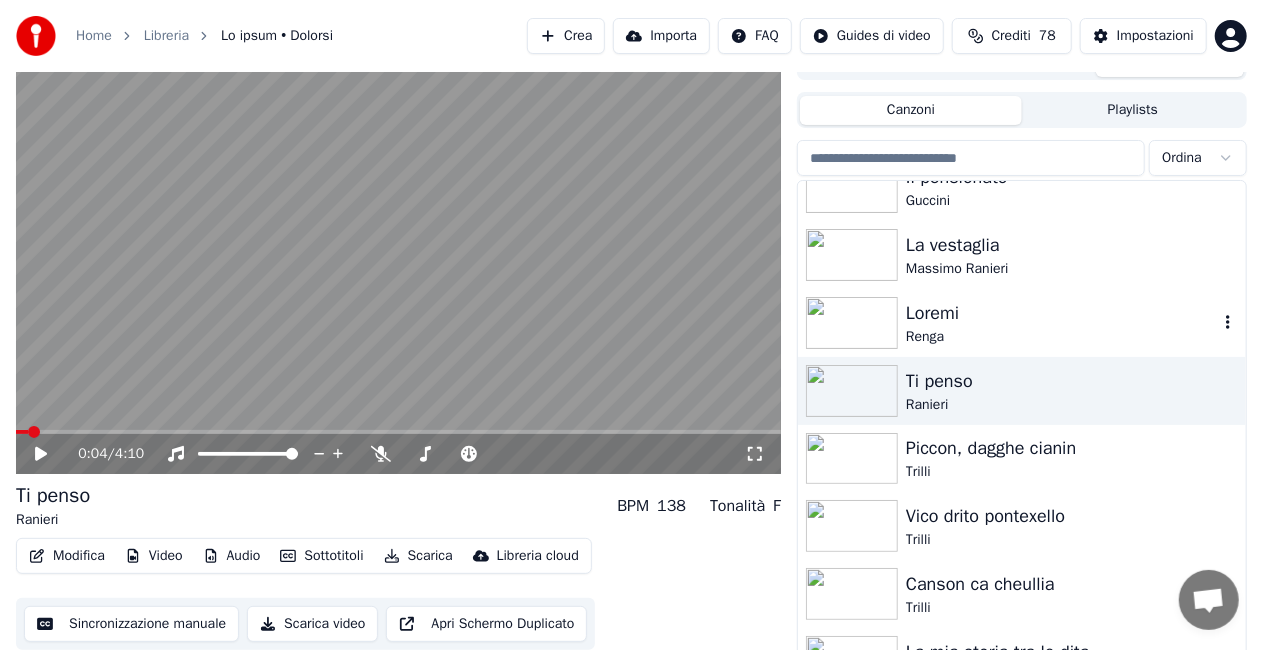 scroll, scrollTop: 26651, scrollLeft: 0, axis: vertical 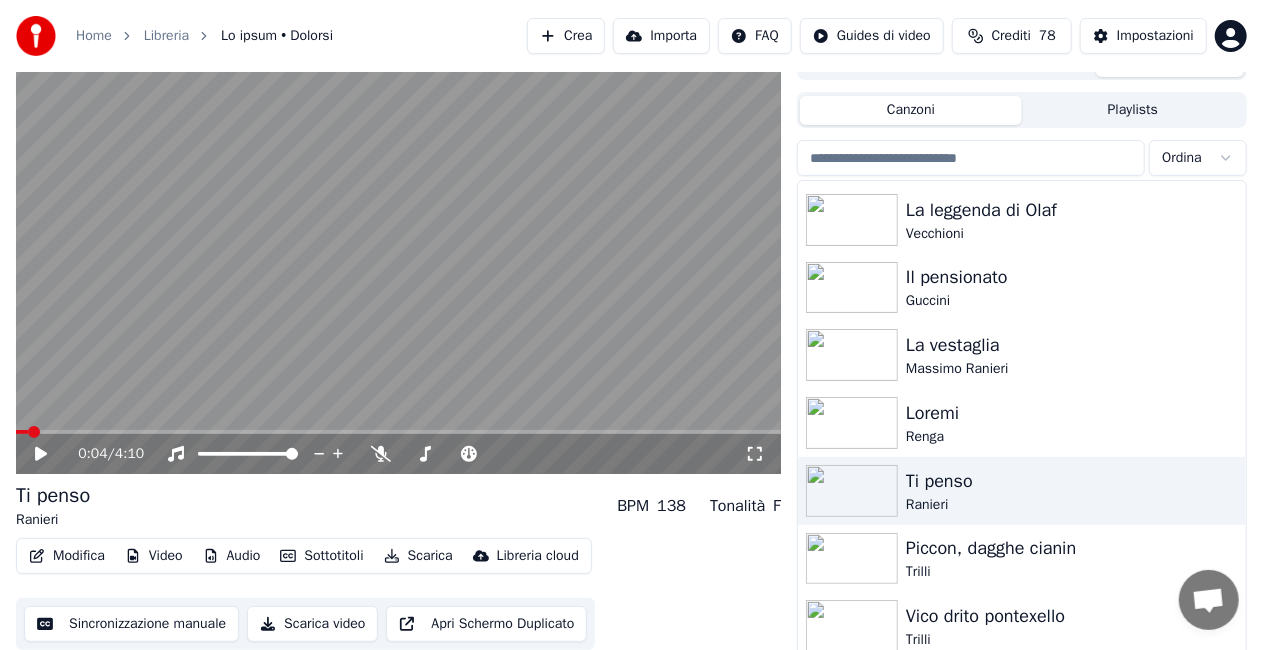 click at bounding box center [755, 454] 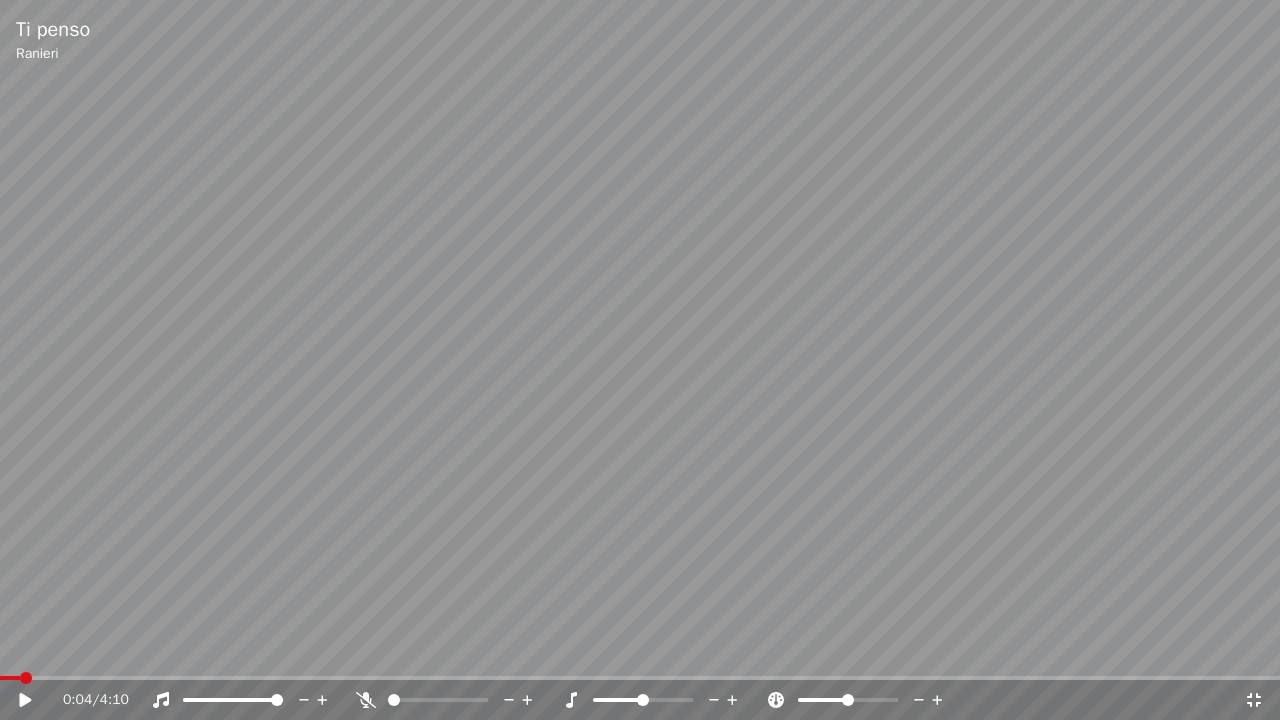 click on "8:70  /  0:22" at bounding box center (640, 700) 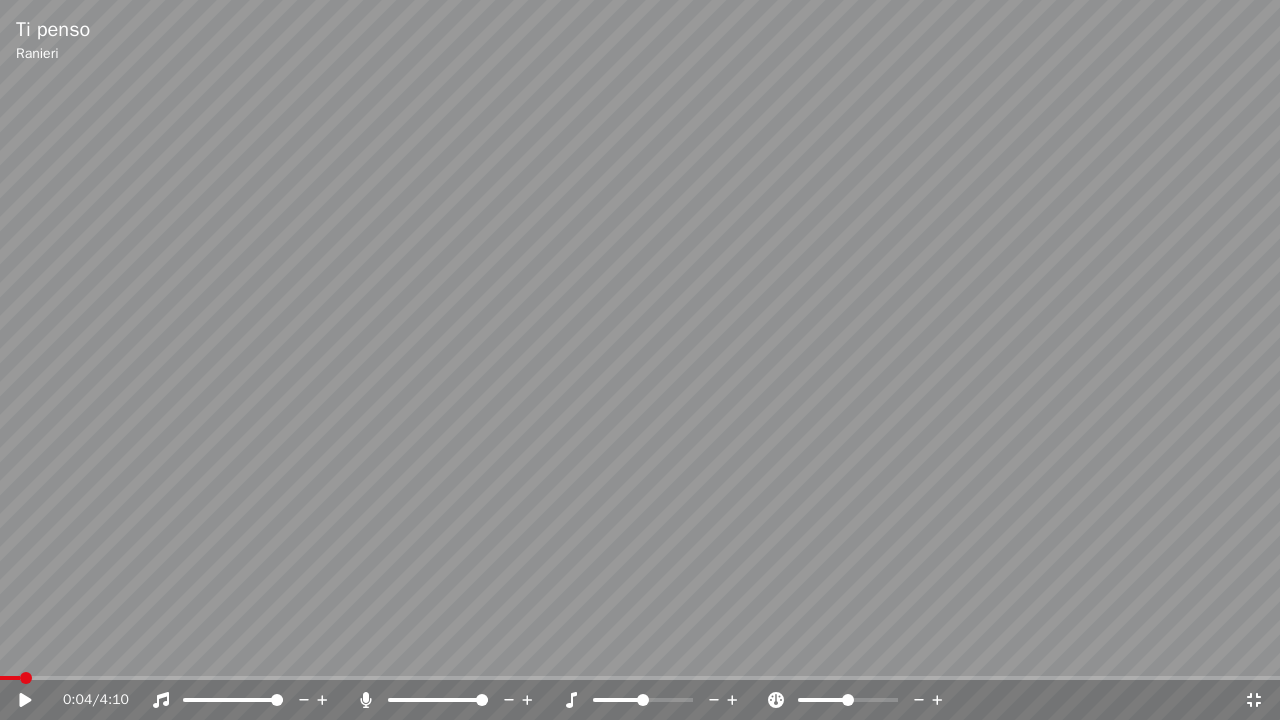 click at bounding box center [640, 360] 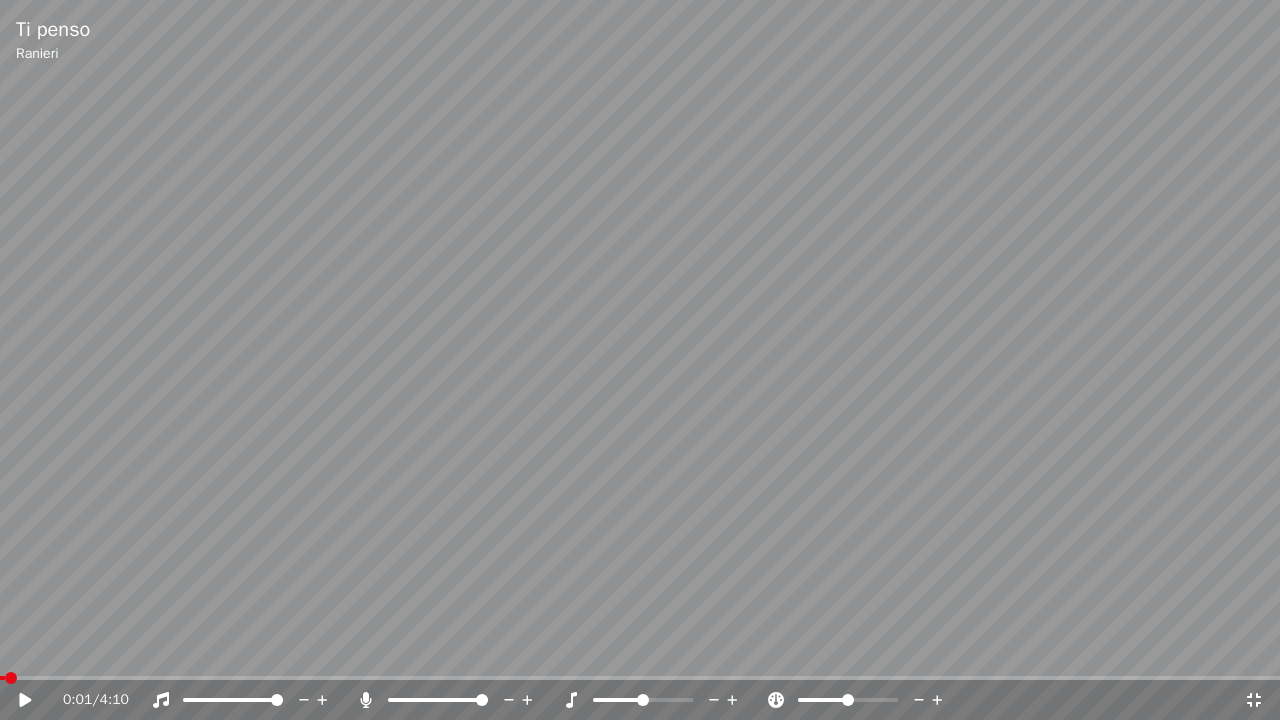 click at bounding box center (2, 678) 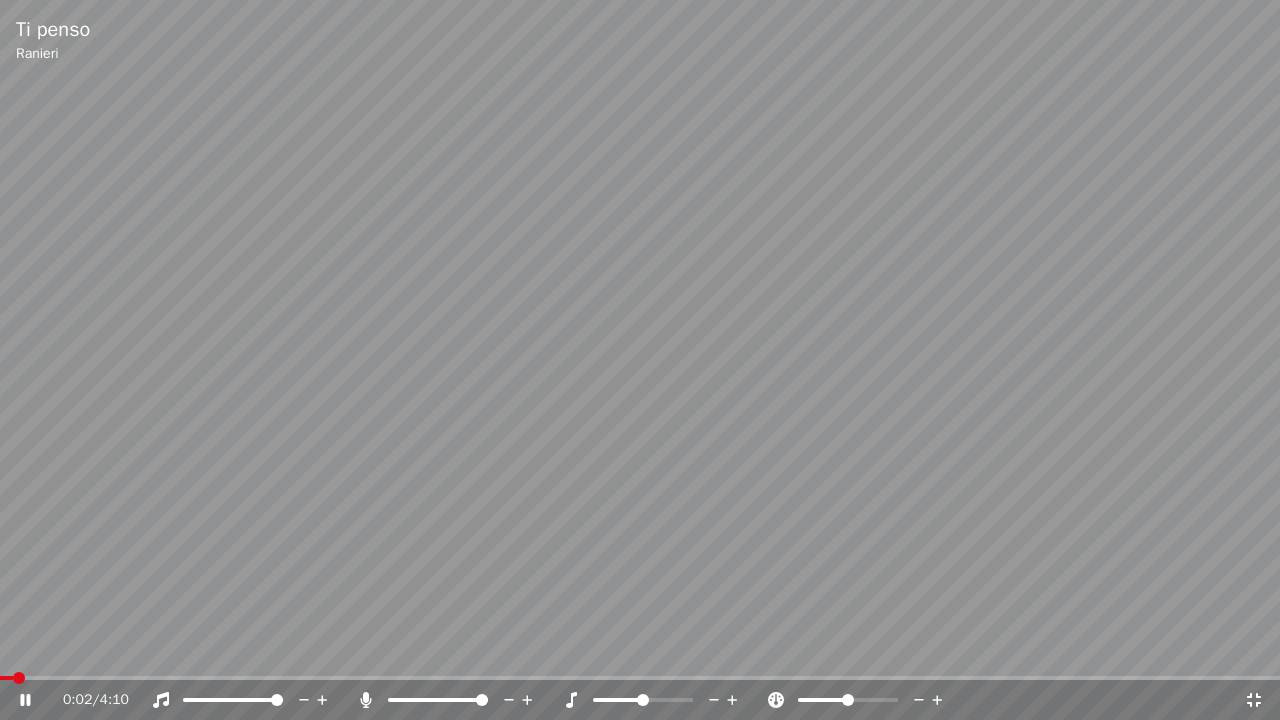 click at bounding box center [366, 700] 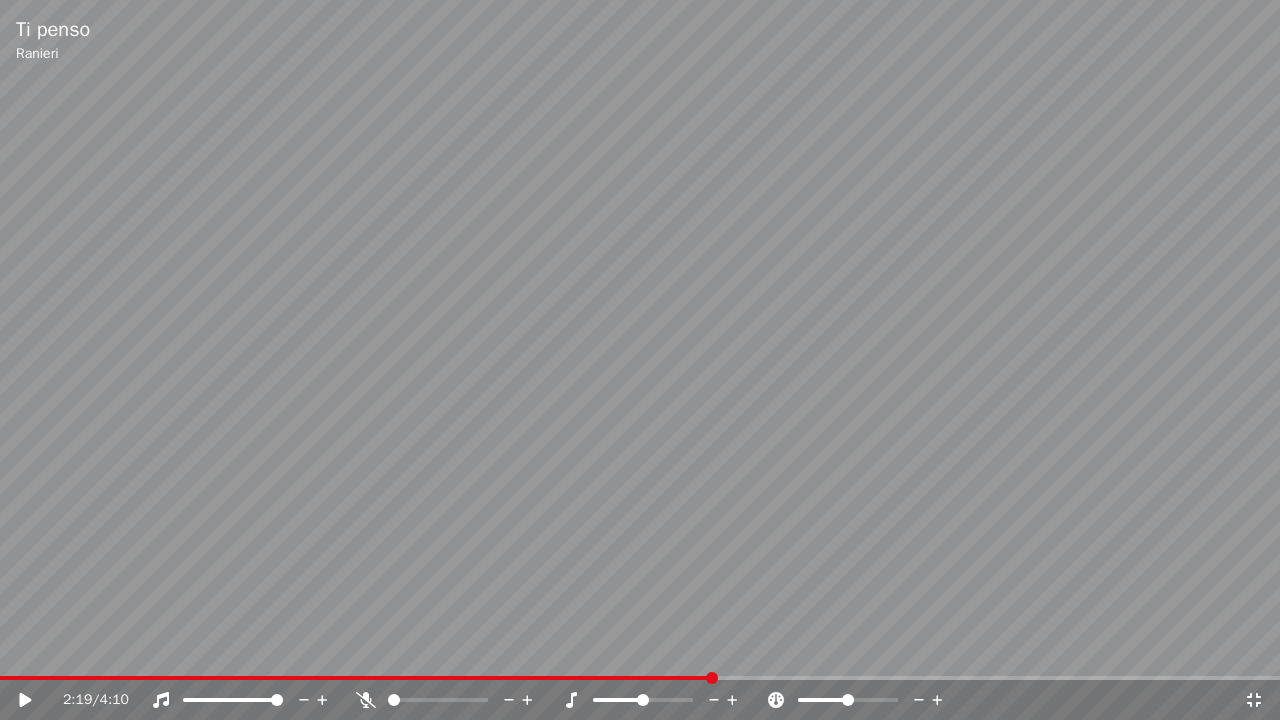 click on "1:14  /  4:87" at bounding box center (640, 700) 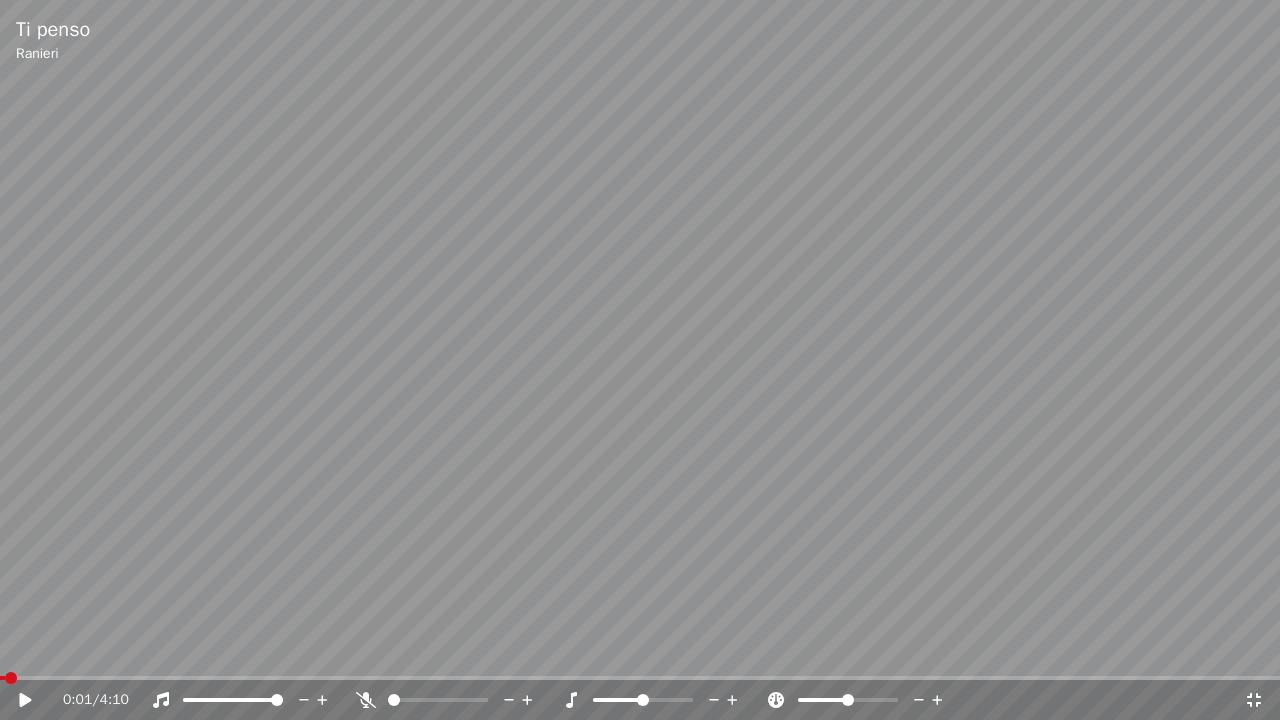 click at bounding box center (25, 700) 